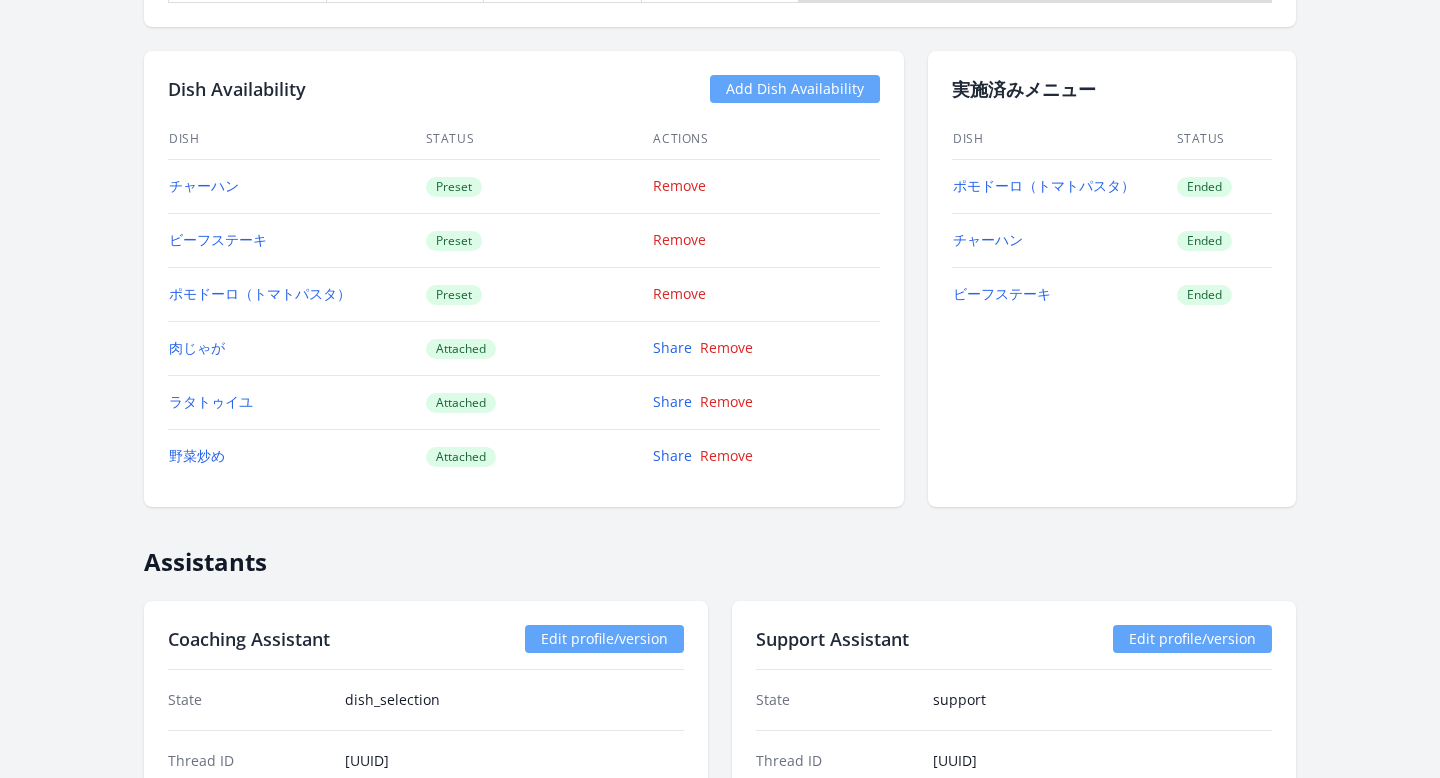 scroll, scrollTop: 1887, scrollLeft: 0, axis: vertical 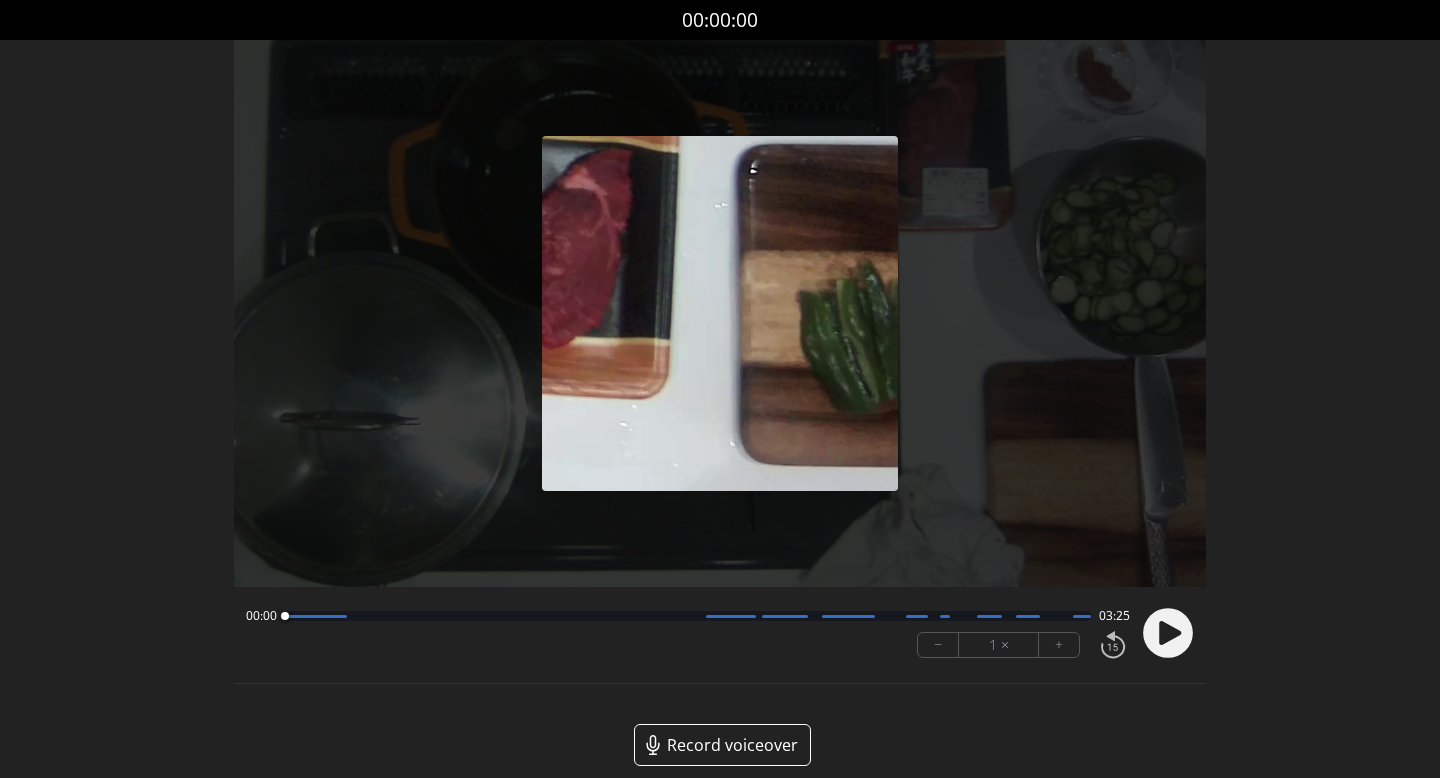 click 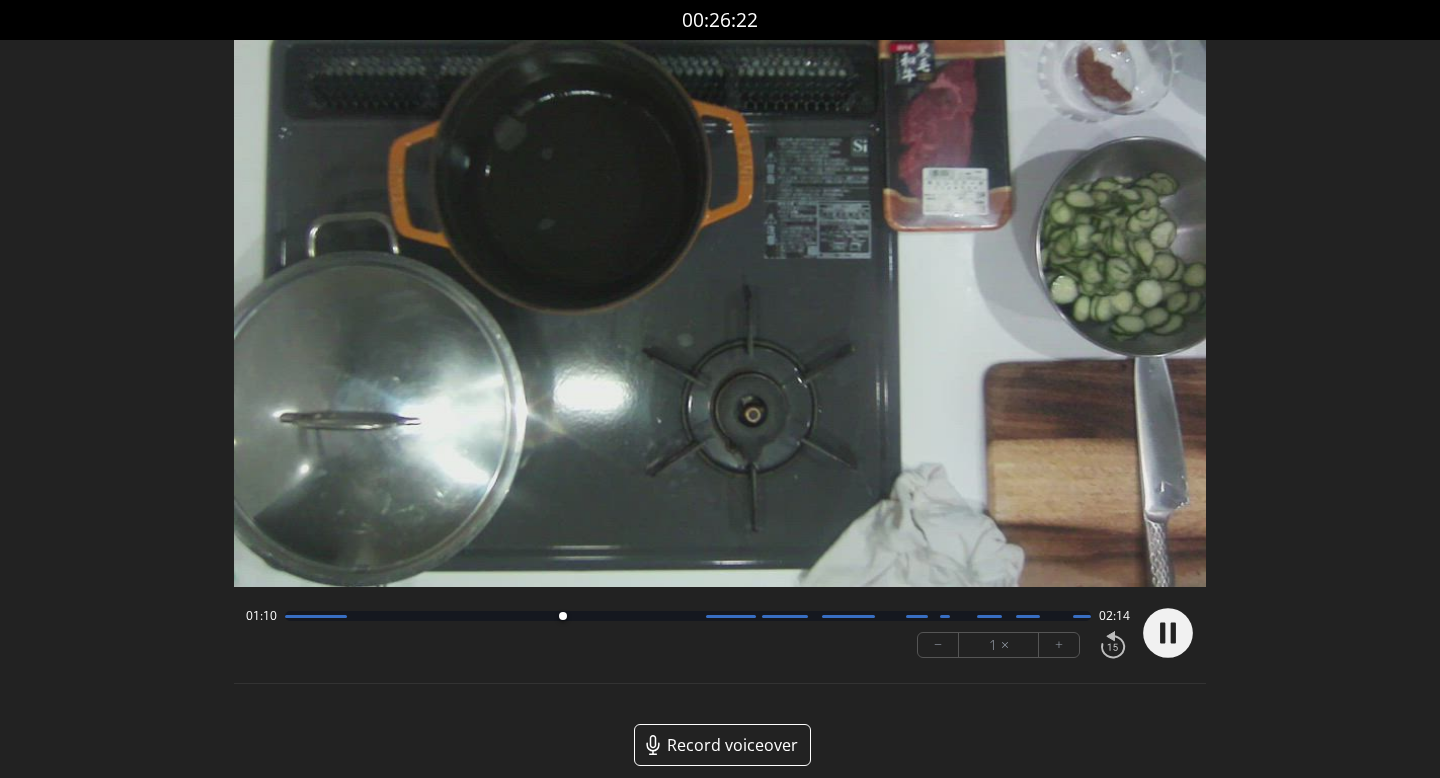 click at bounding box center (688, 616) 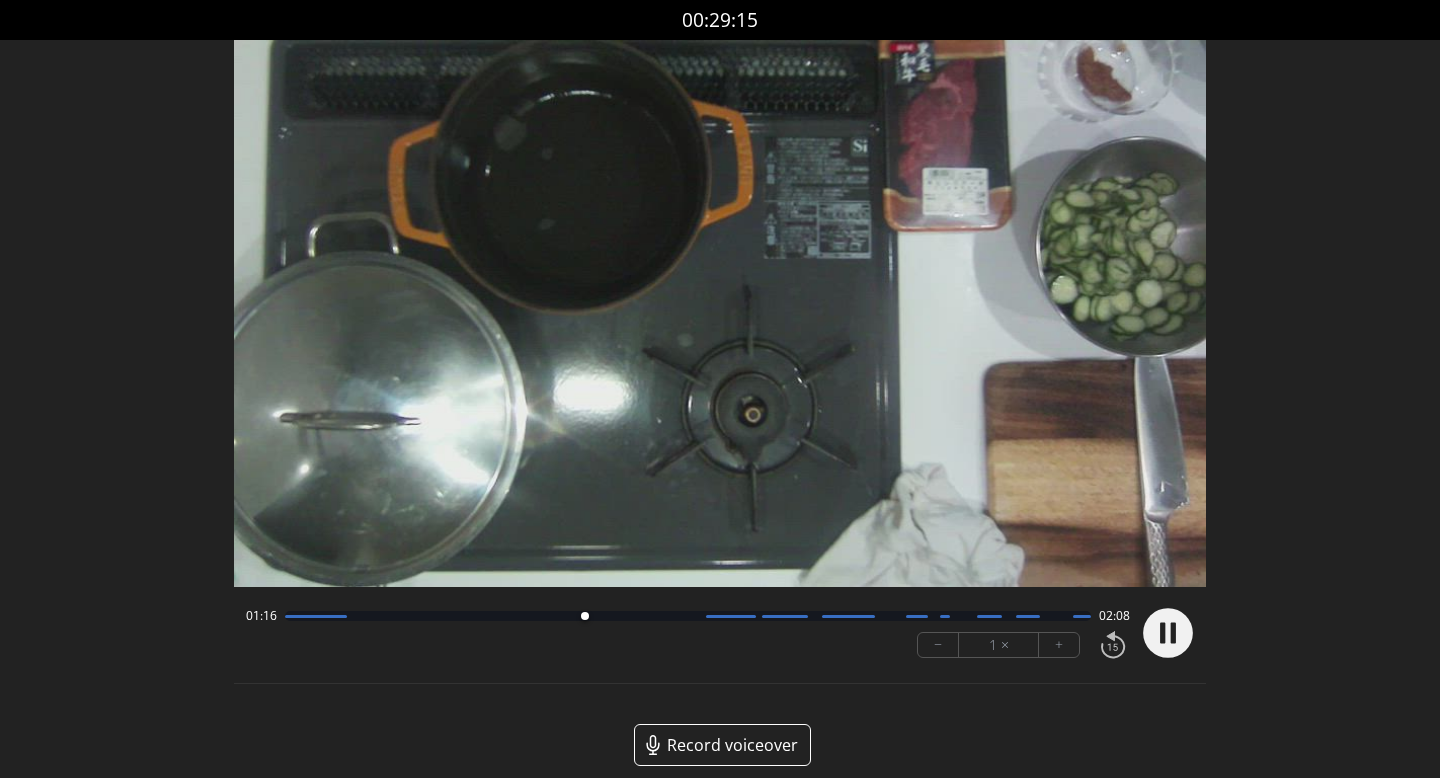 click at bounding box center (688, 616) 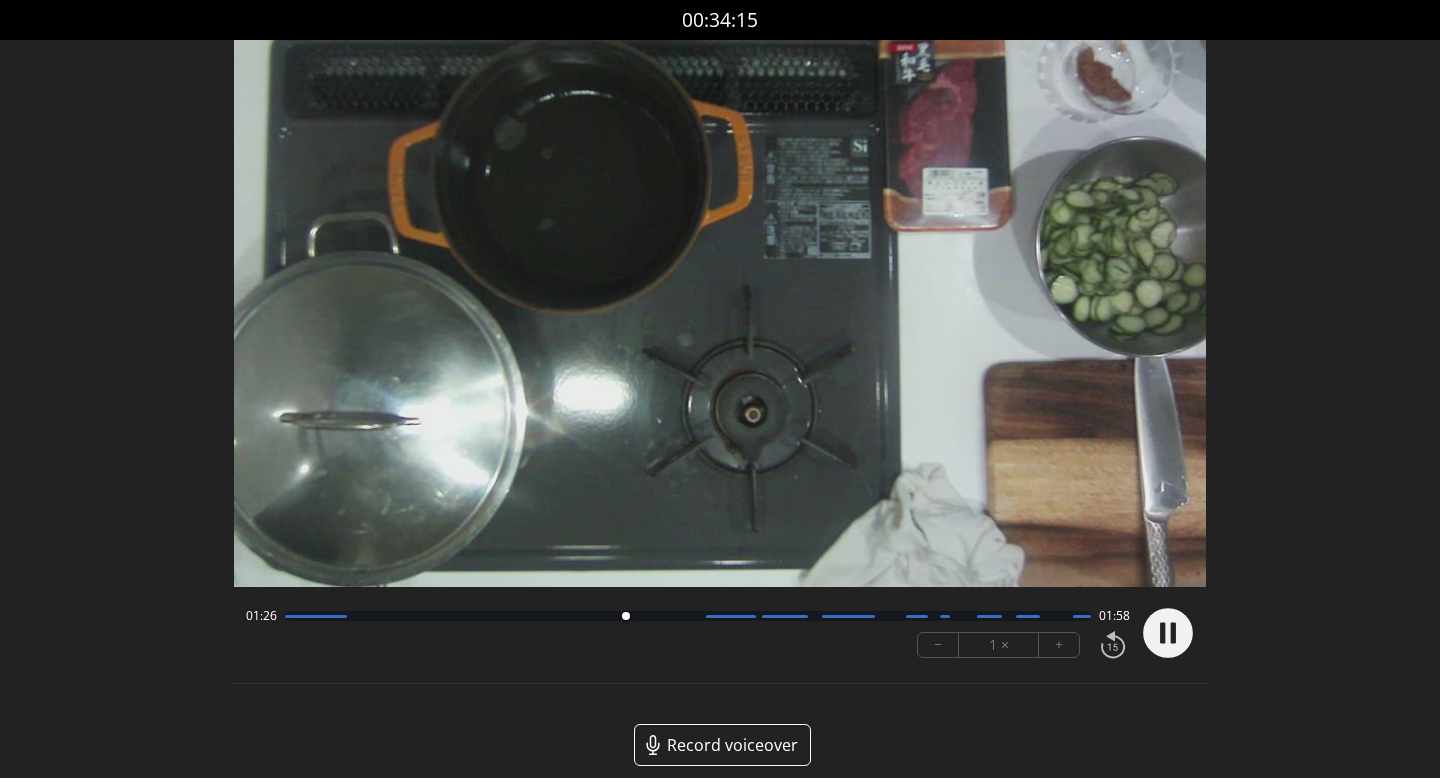 click at bounding box center [688, 616] 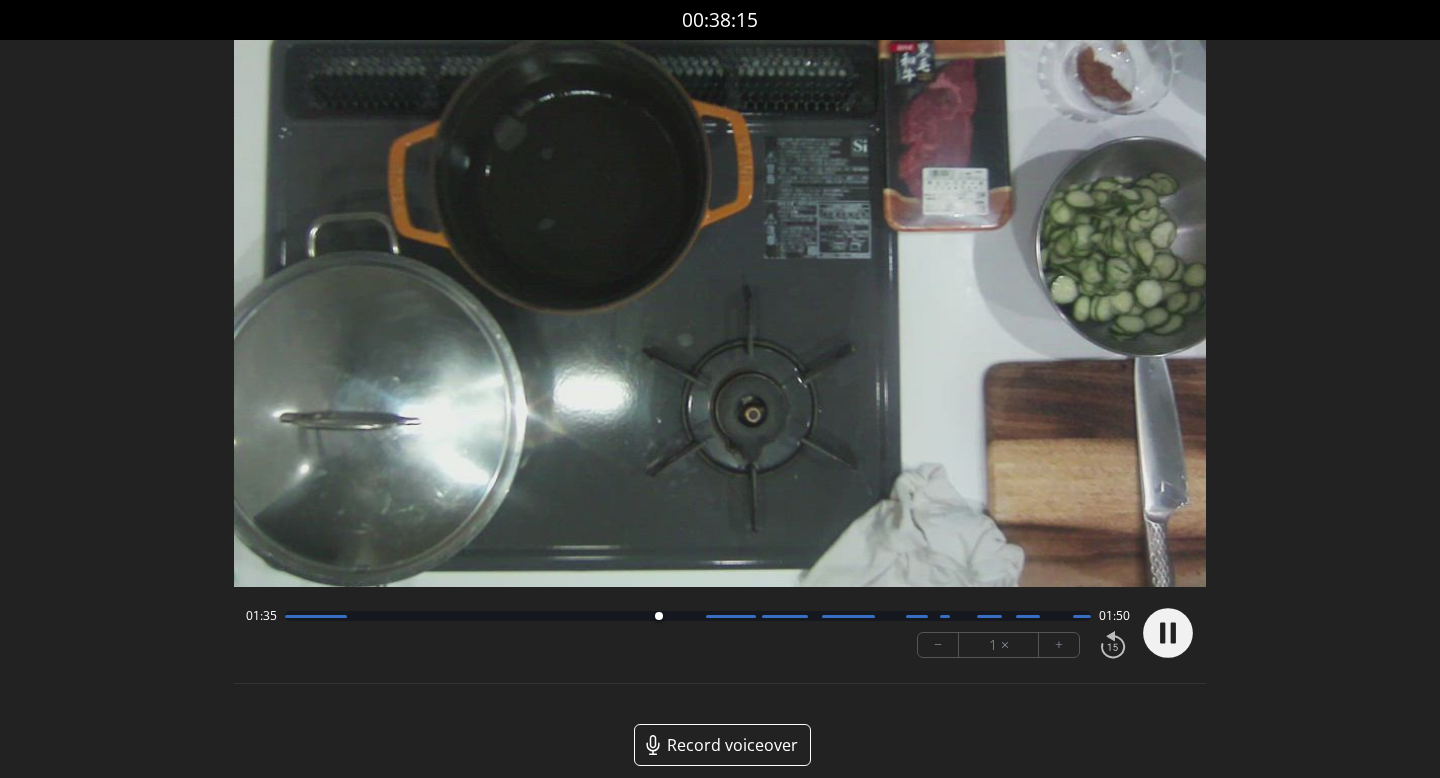 click at bounding box center [688, 616] 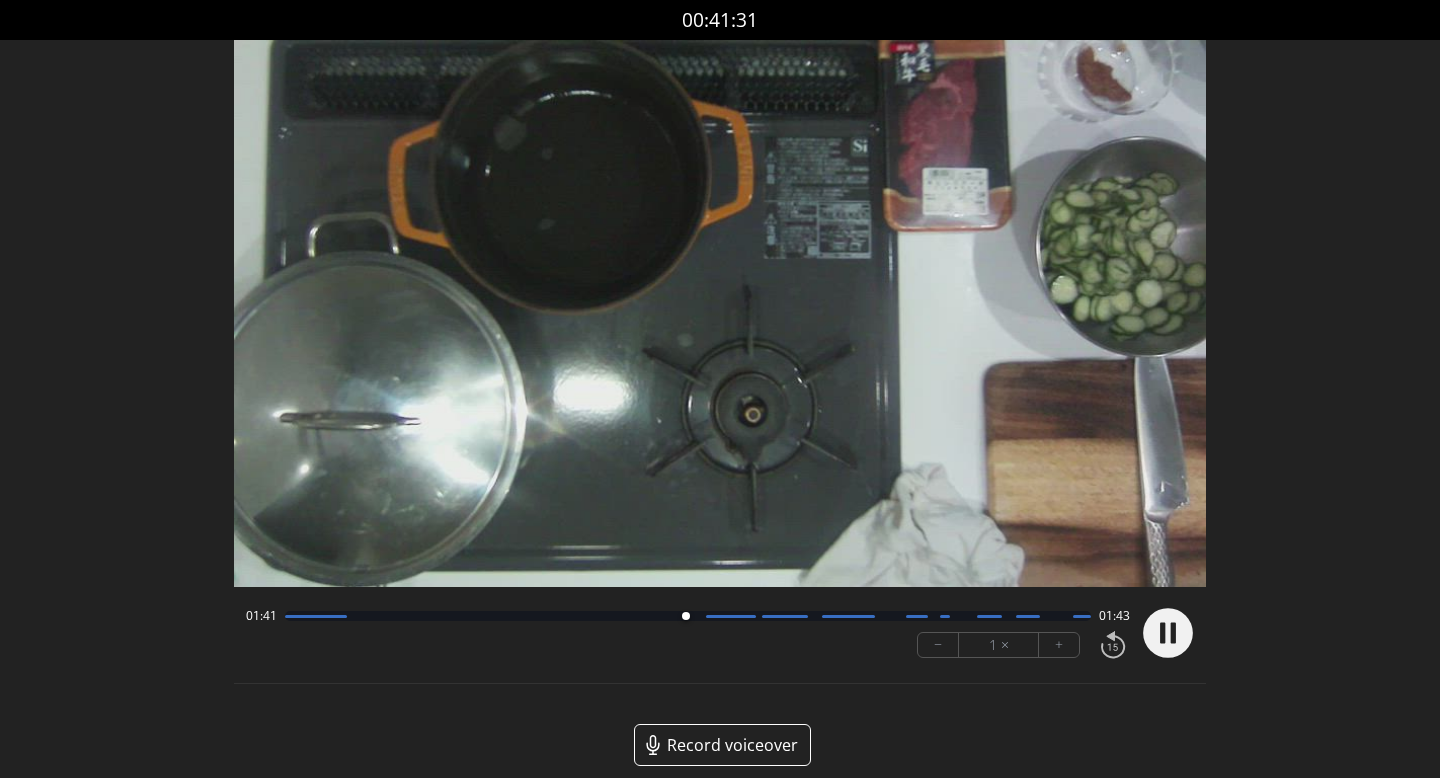 click at bounding box center [688, 616] 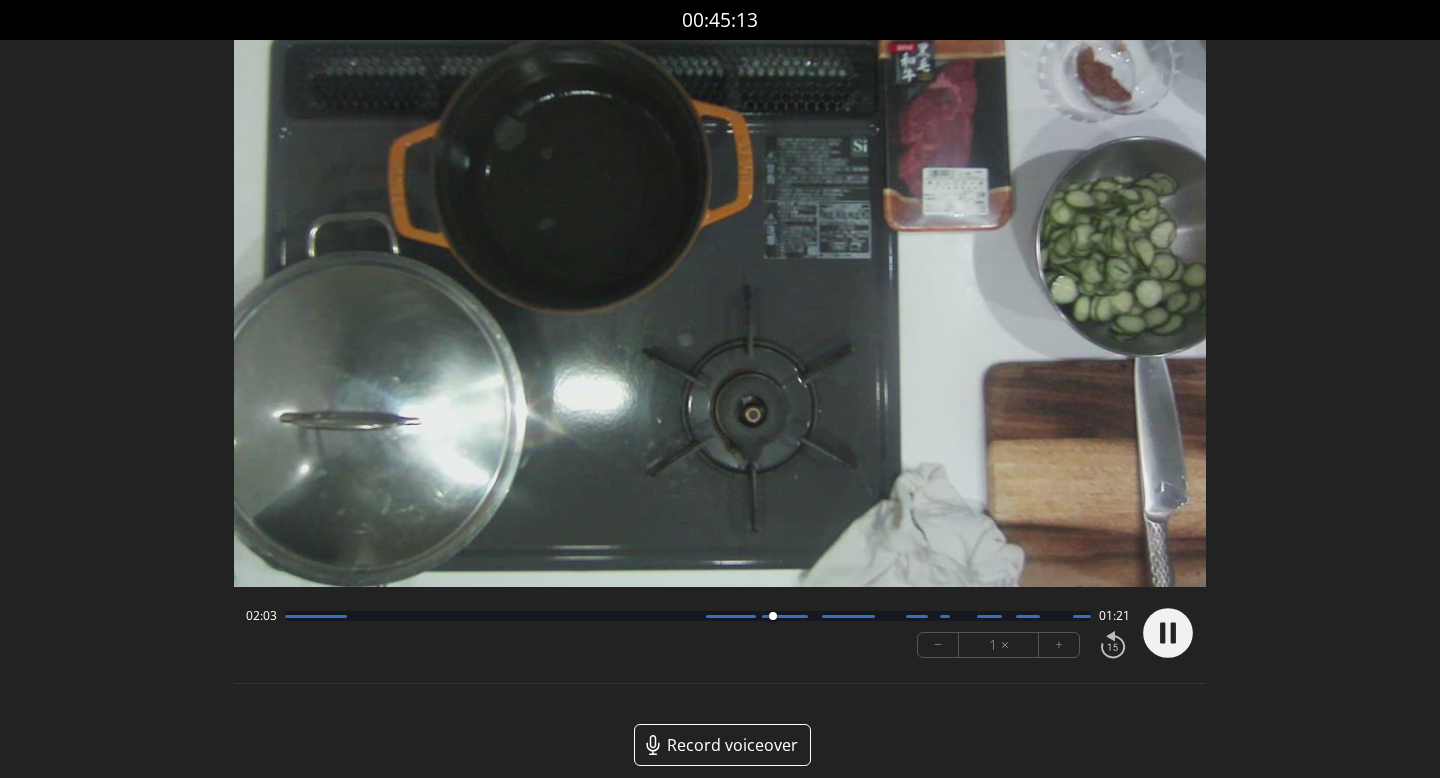 click at bounding box center (730, 616) 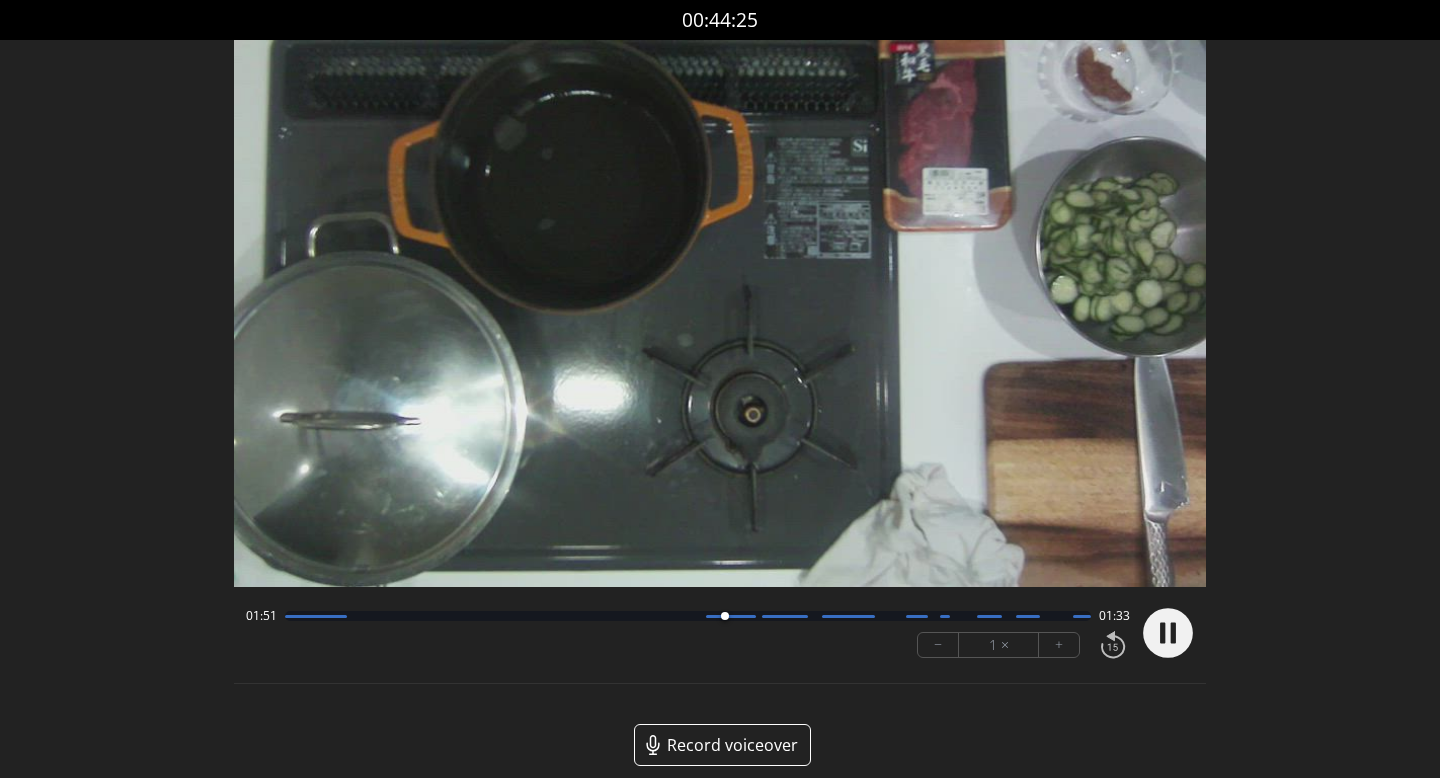 click 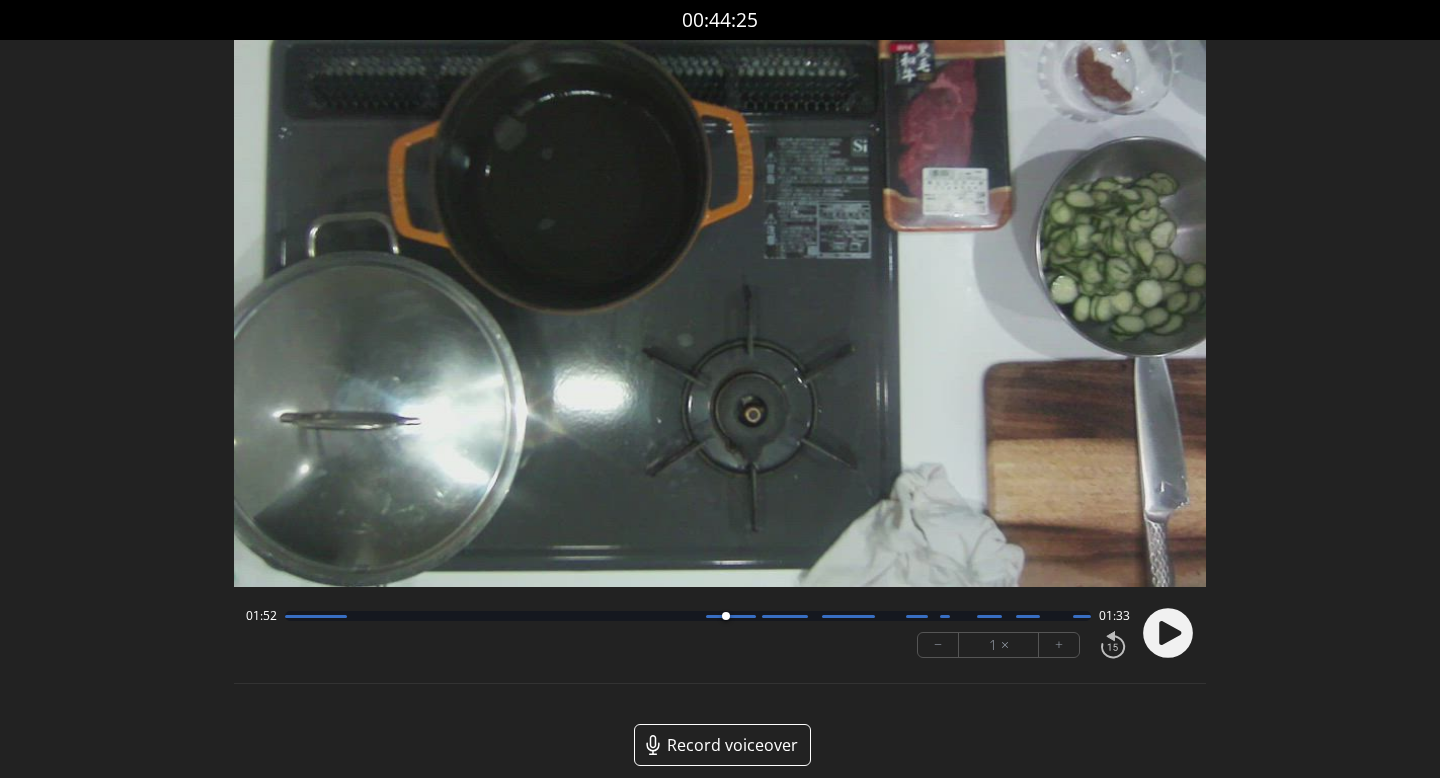 click at bounding box center [720, 313] 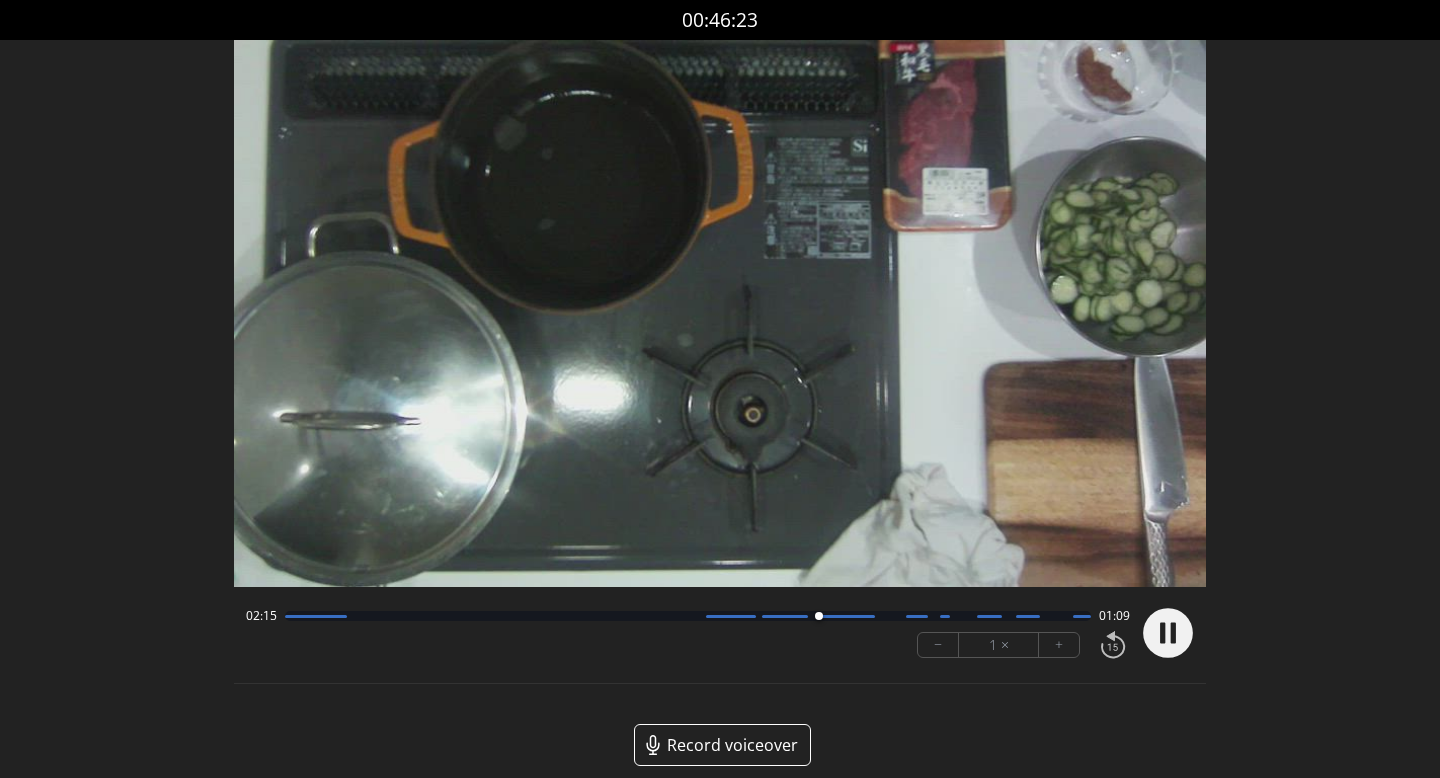 click at bounding box center (688, 616) 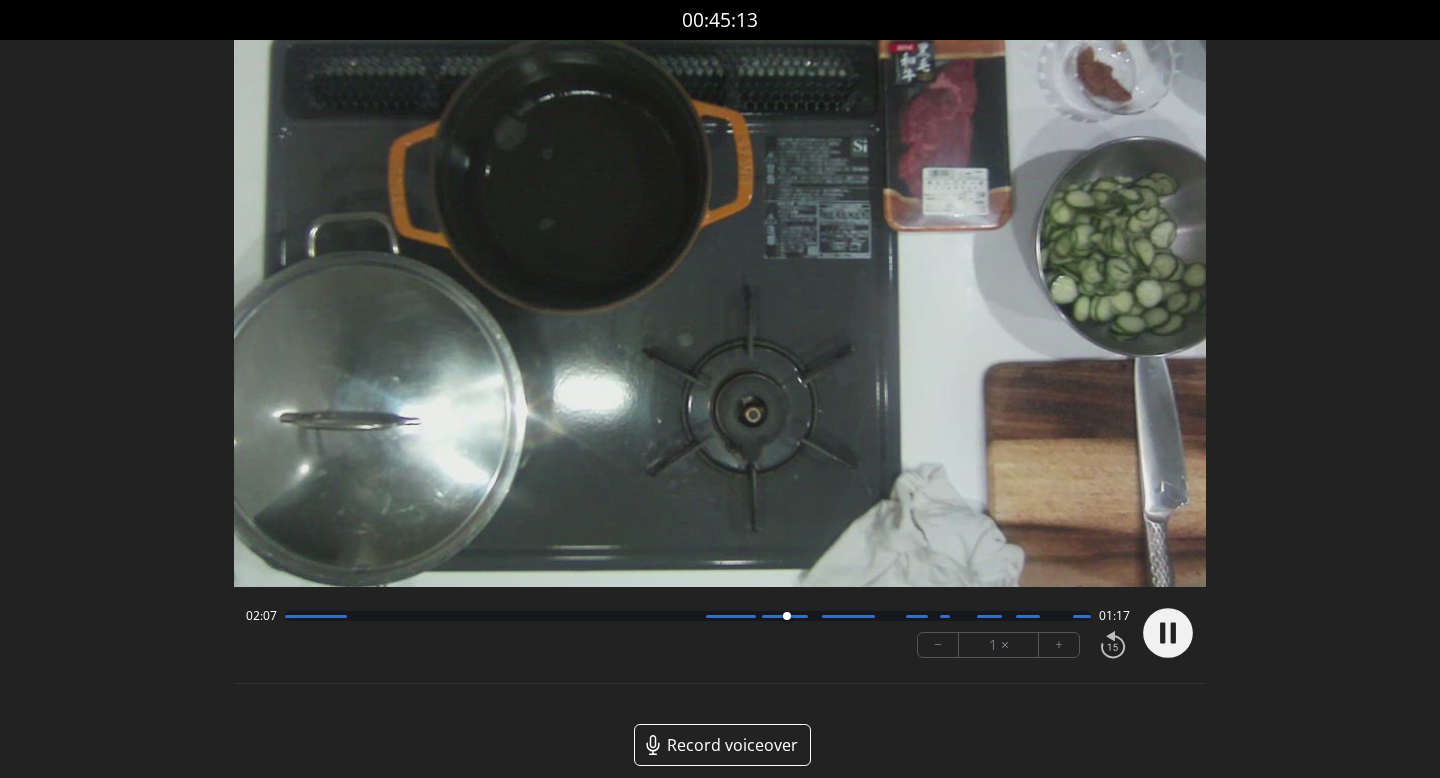 click at bounding box center (730, 616) 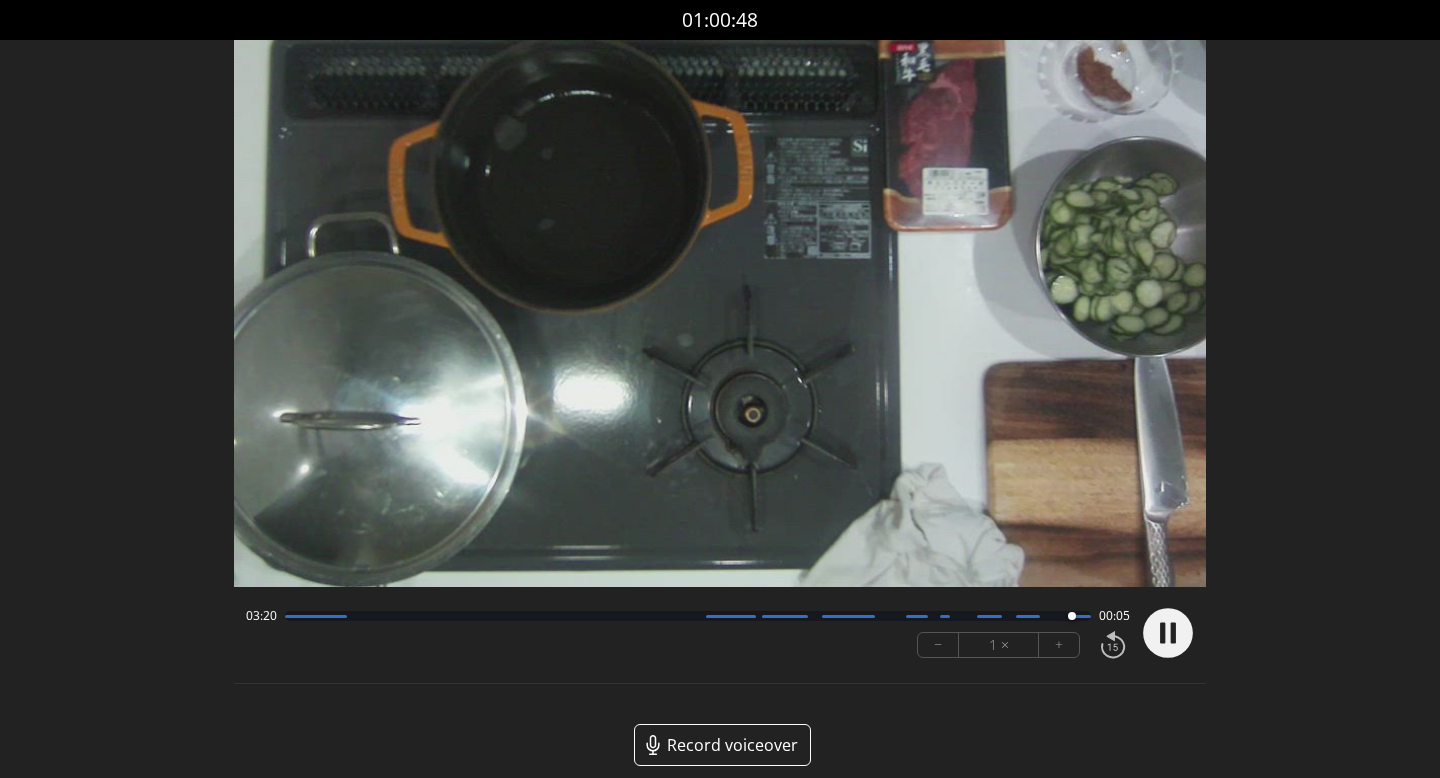 click at bounding box center (688, 616) 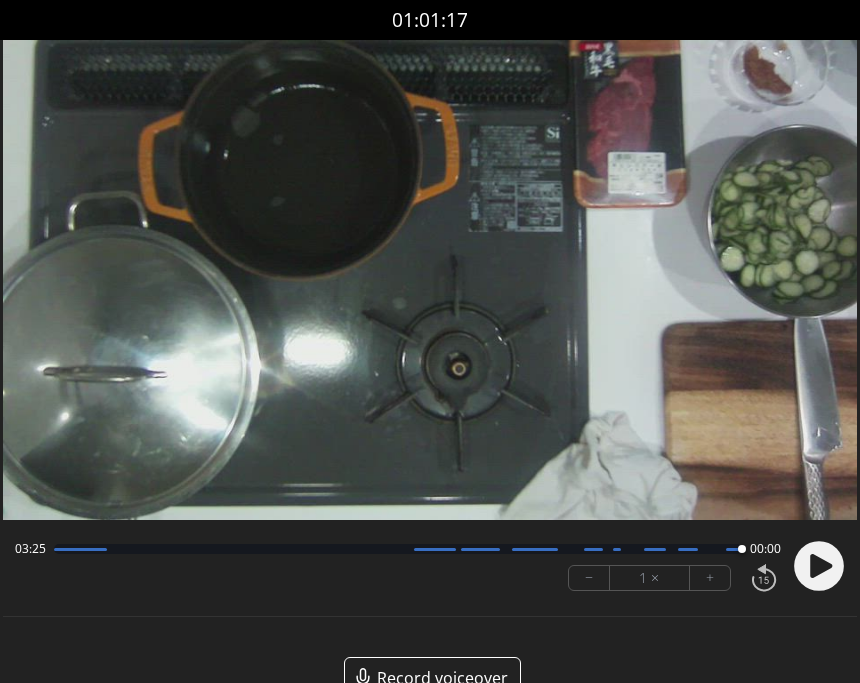 click at bounding box center (398, 549) 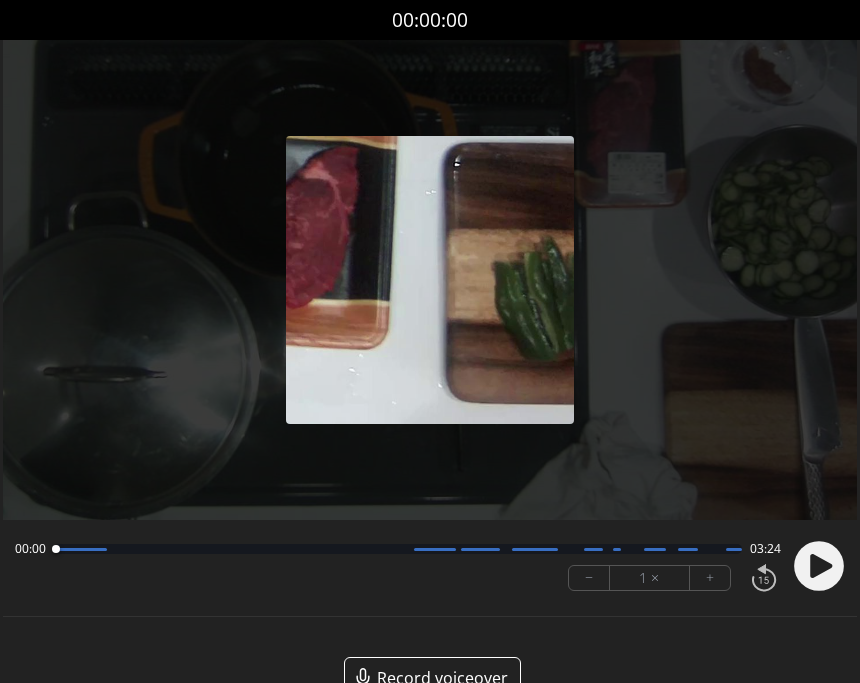 click 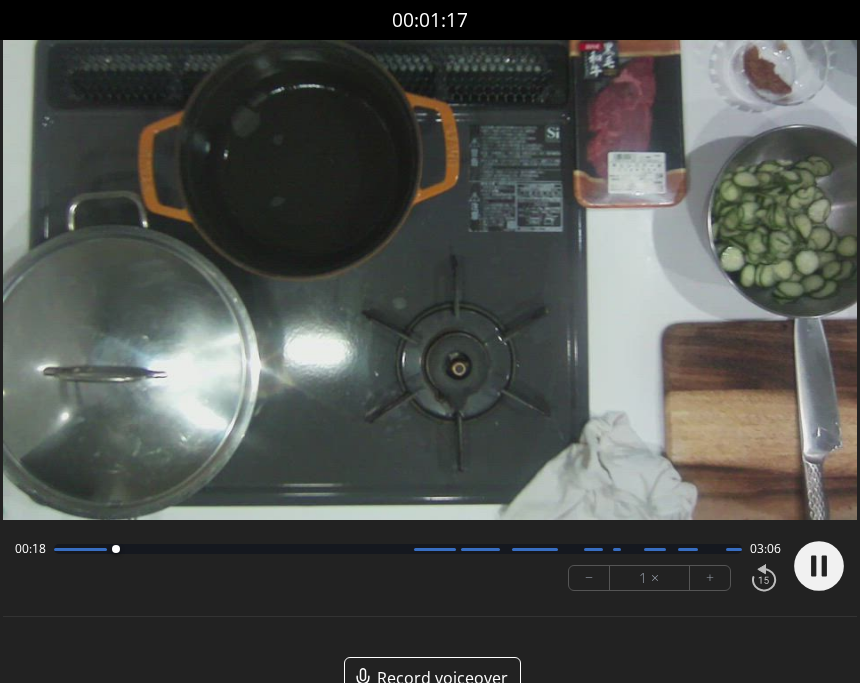 click at bounding box center [398, 549] 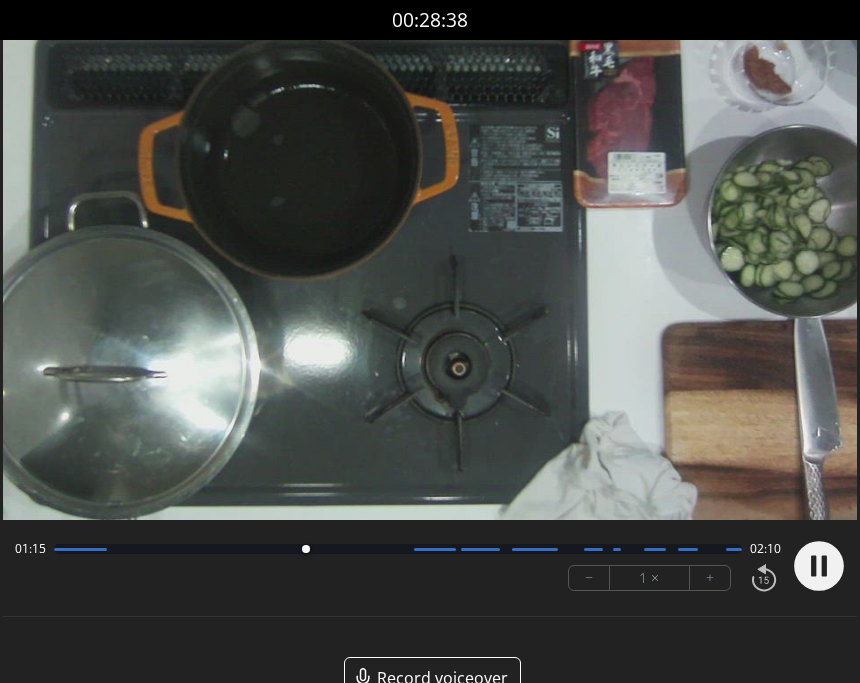 click at bounding box center [398, 549] 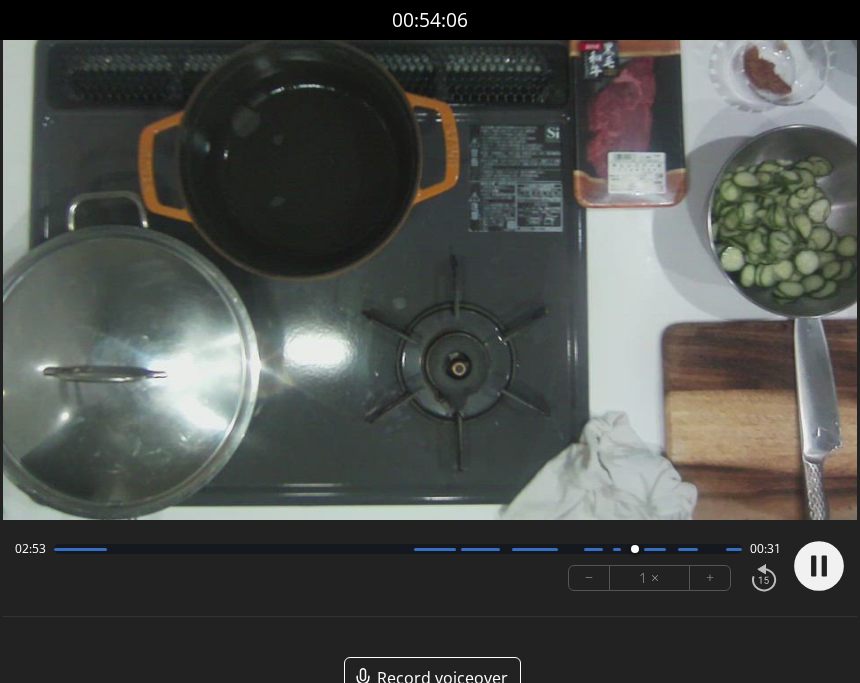 click at bounding box center [688, 549] 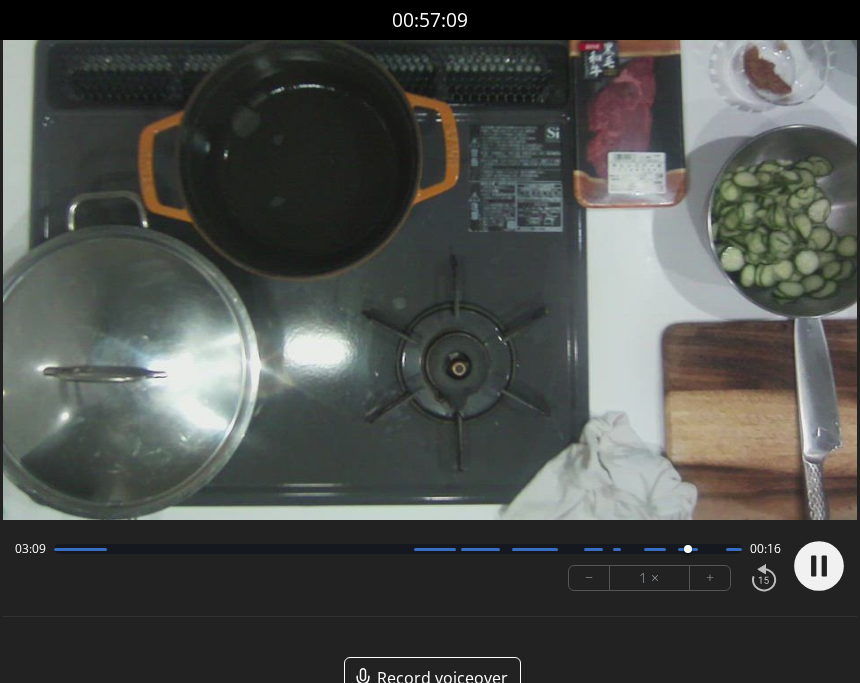 click at bounding box center (398, 549) 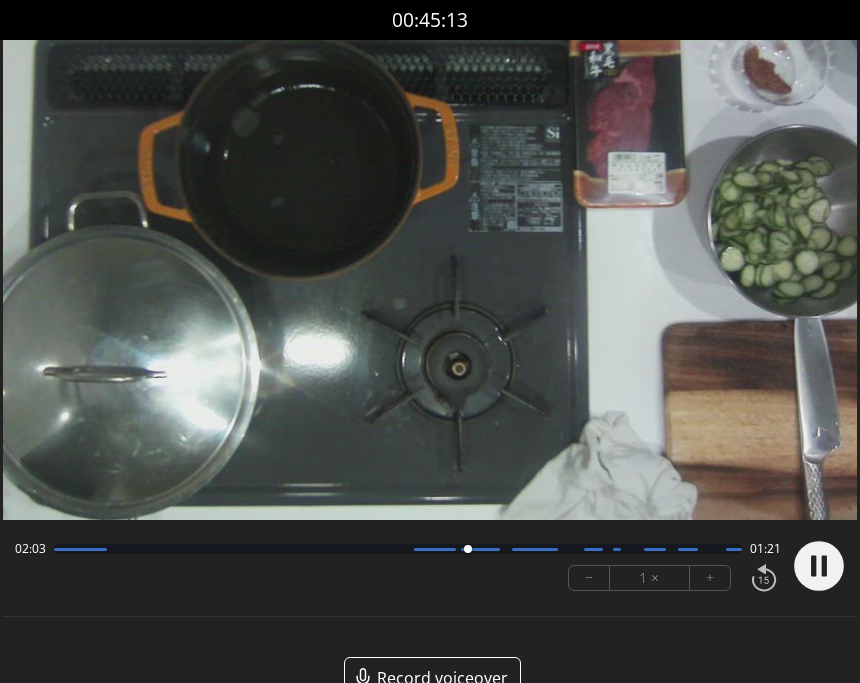 click 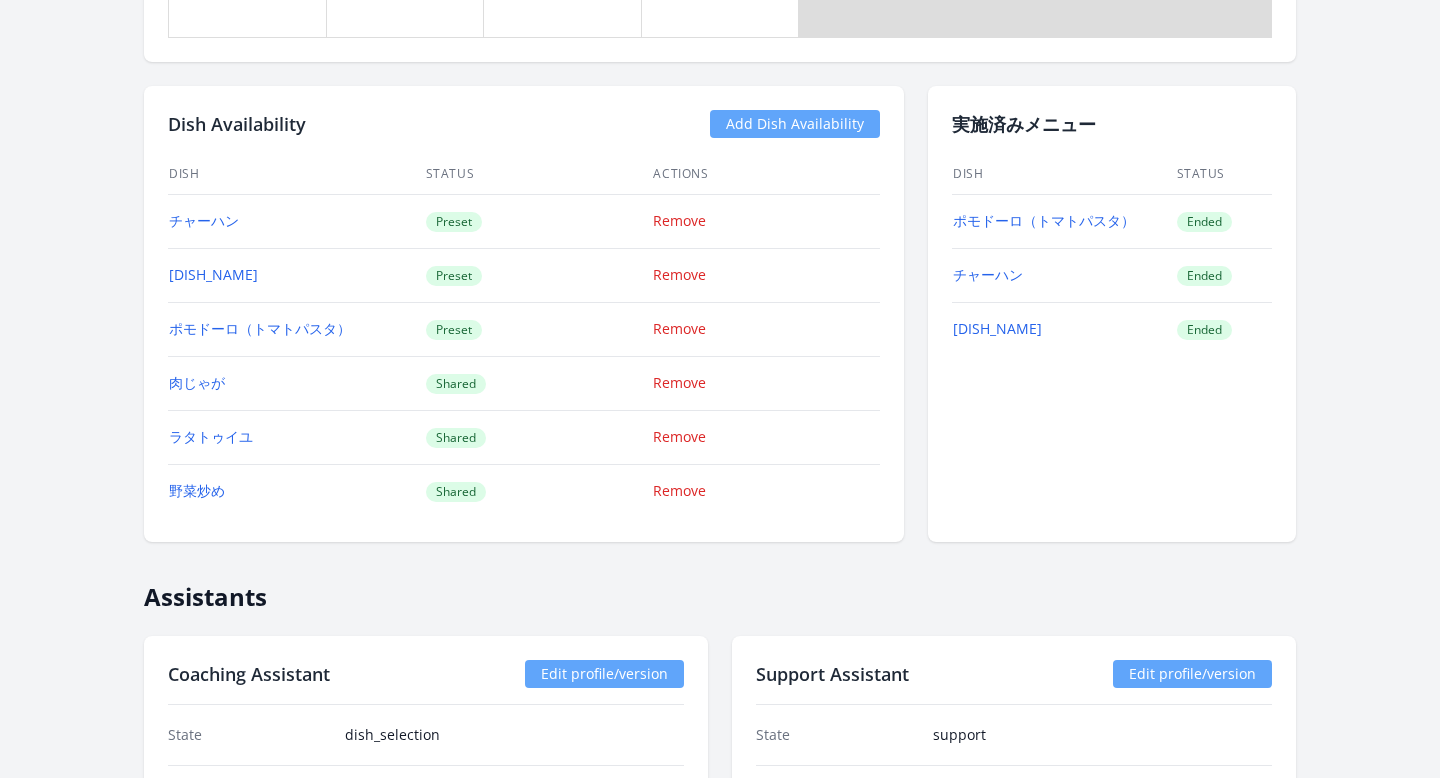scroll, scrollTop: 1758, scrollLeft: 0, axis: vertical 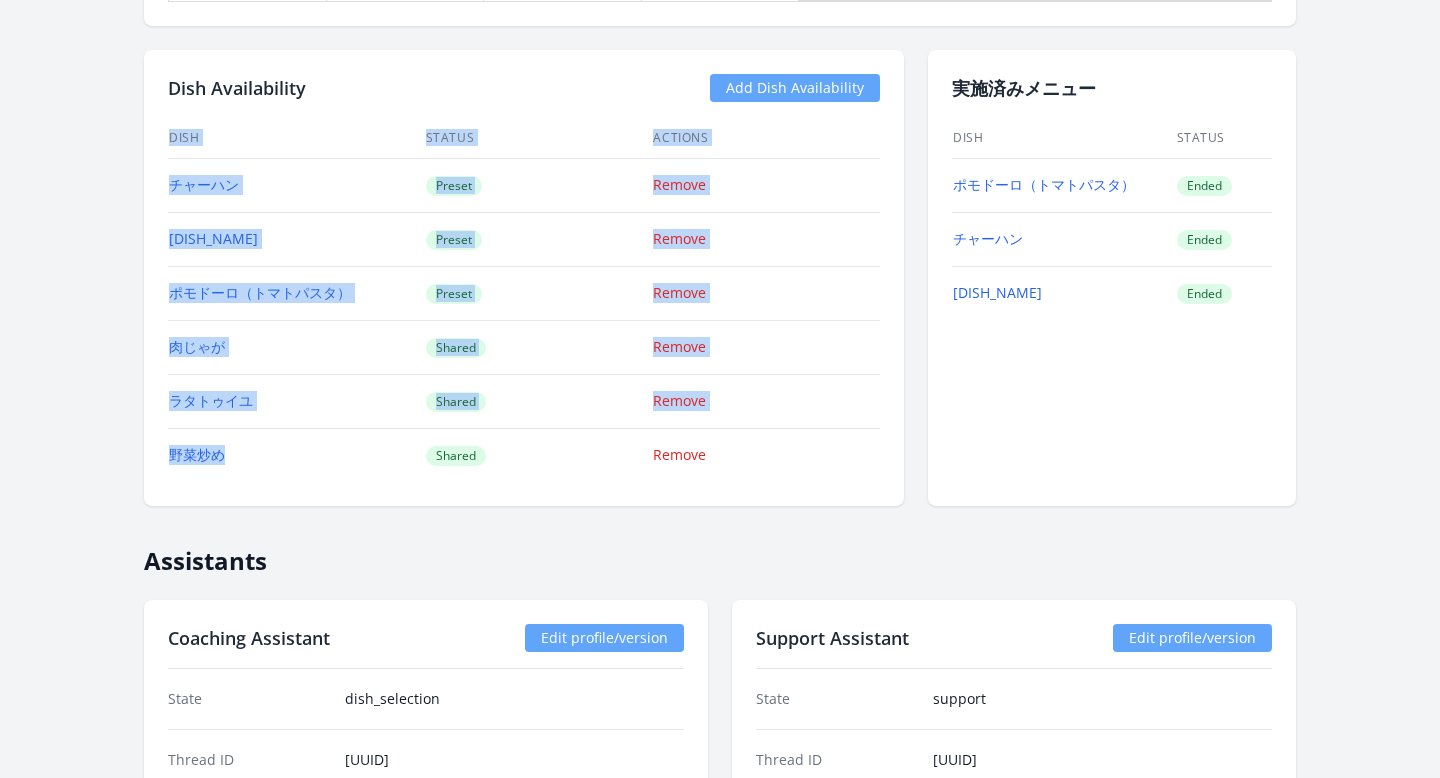 drag, startPoint x: 160, startPoint y: 318, endPoint x: 272, endPoint y: 432, distance: 159.8124 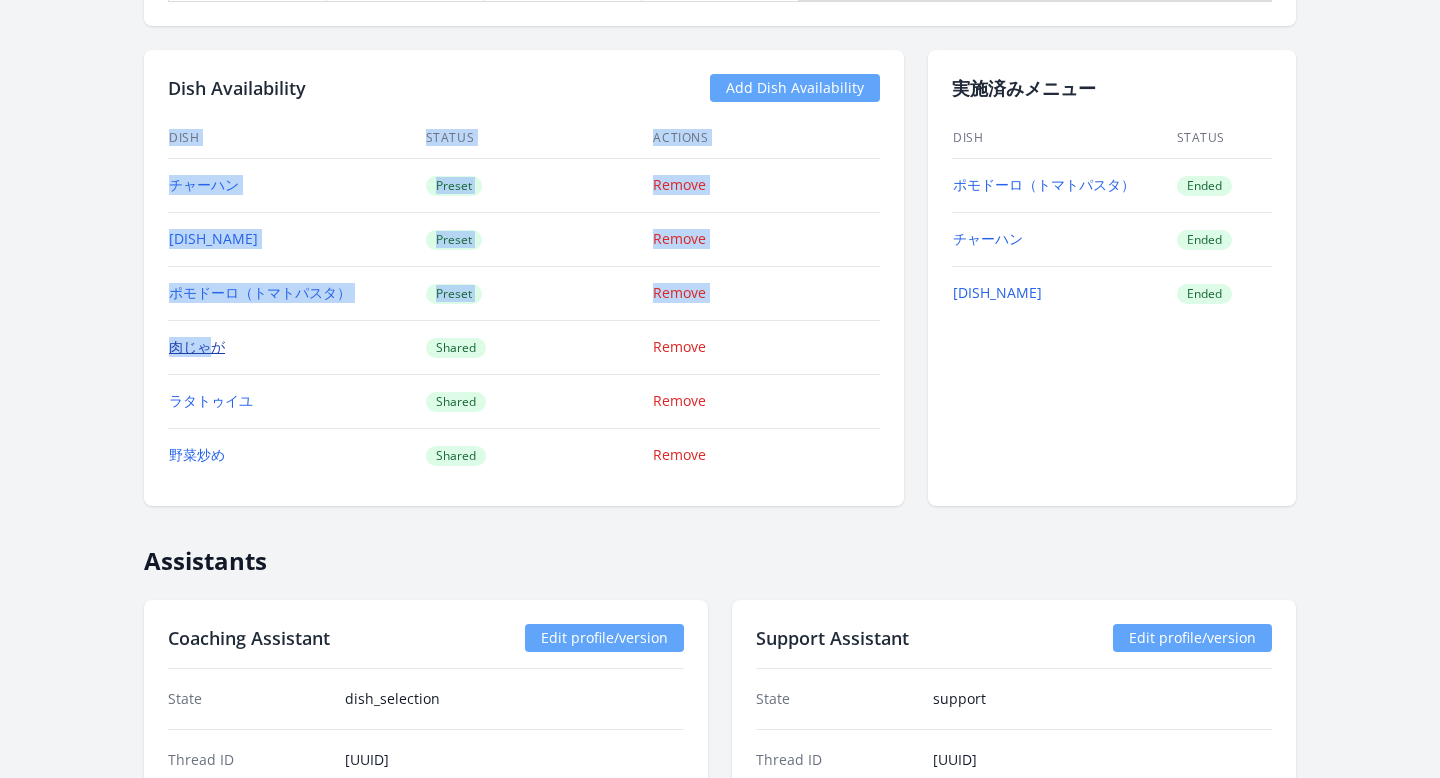 drag, startPoint x: 165, startPoint y: 315, endPoint x: 205, endPoint y: 324, distance: 41 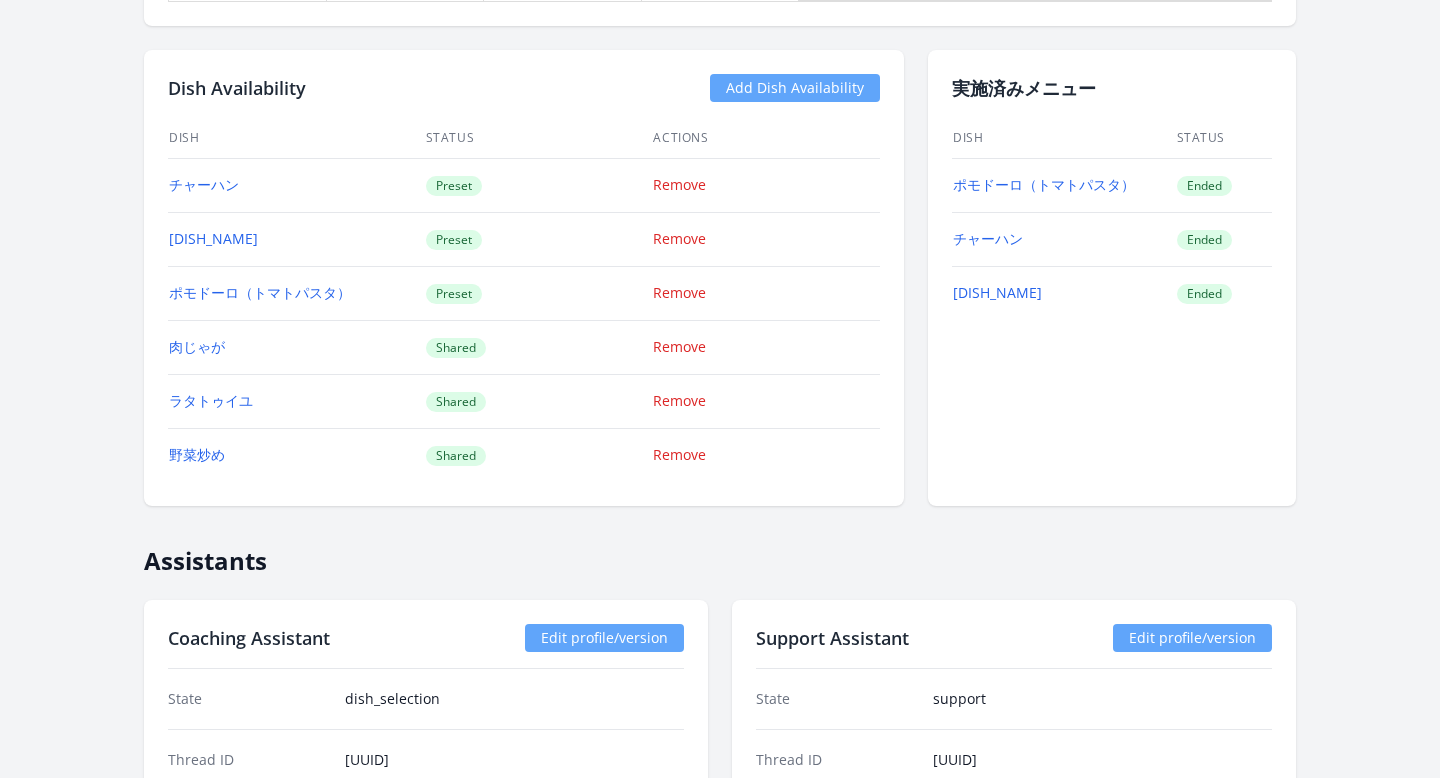 click on "肉じゃが" at bounding box center [296, 347] 